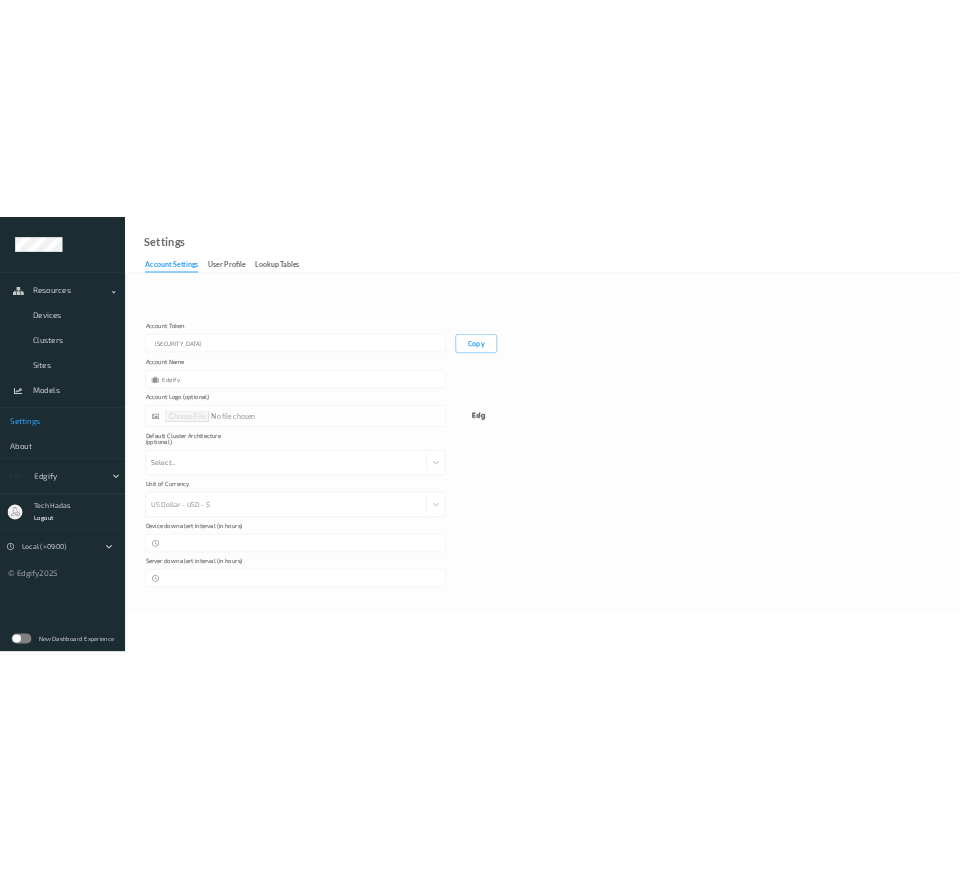 scroll, scrollTop: 0, scrollLeft: 0, axis: both 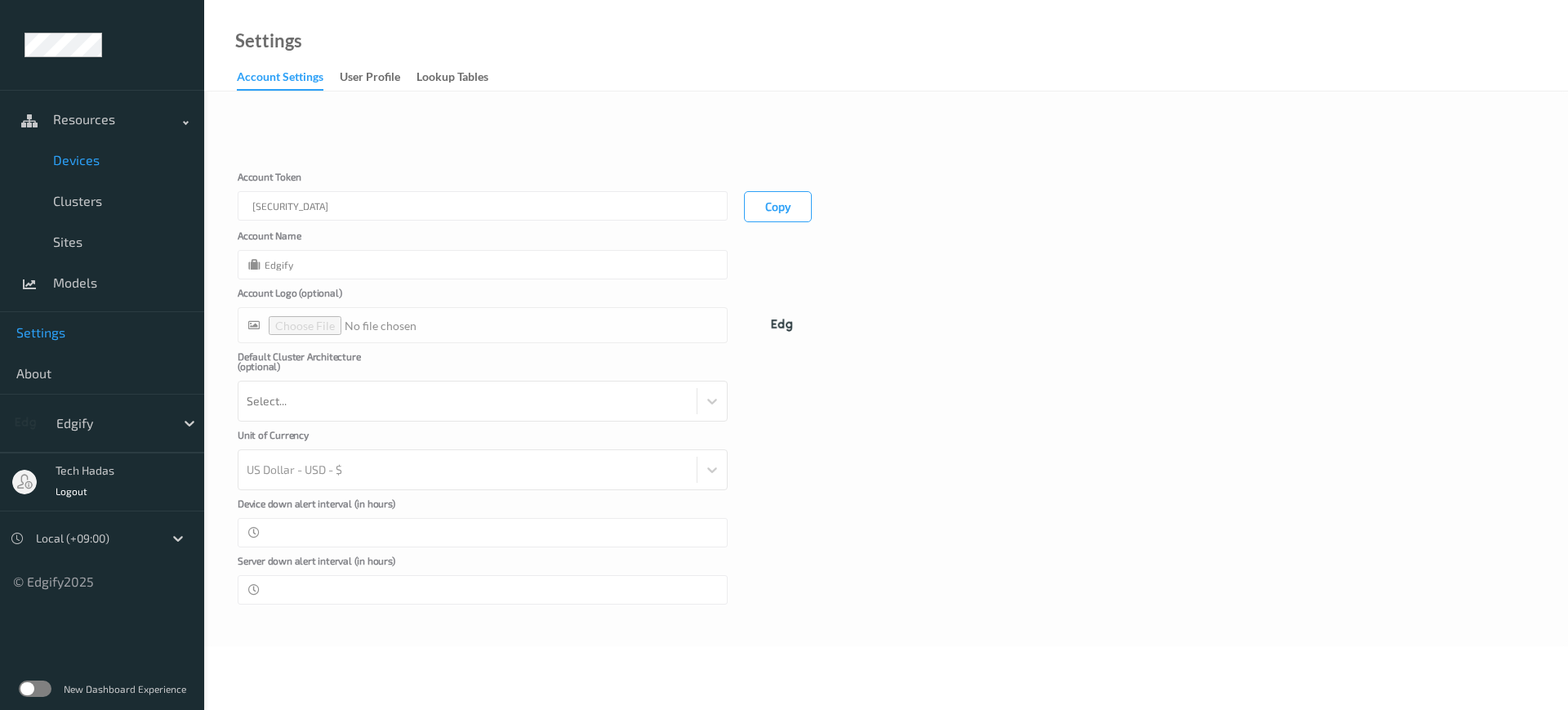 click on "Devices" at bounding box center (120, 160) 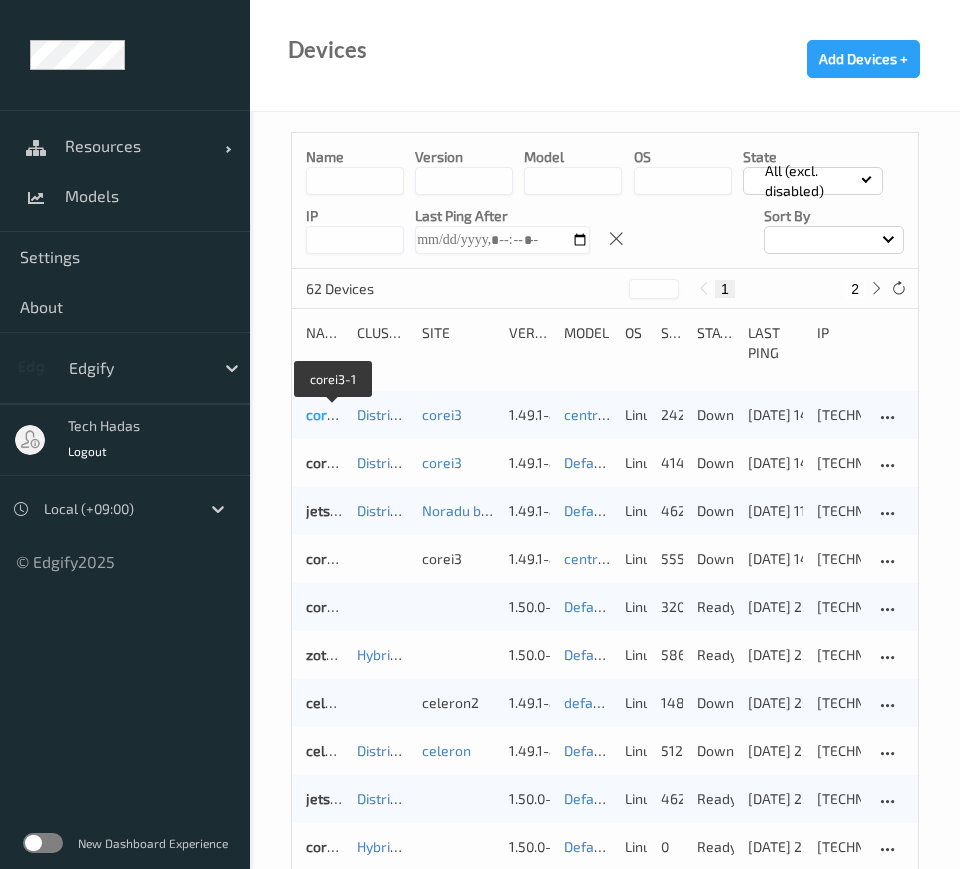 click on "corei3-1" at bounding box center (332, 414) 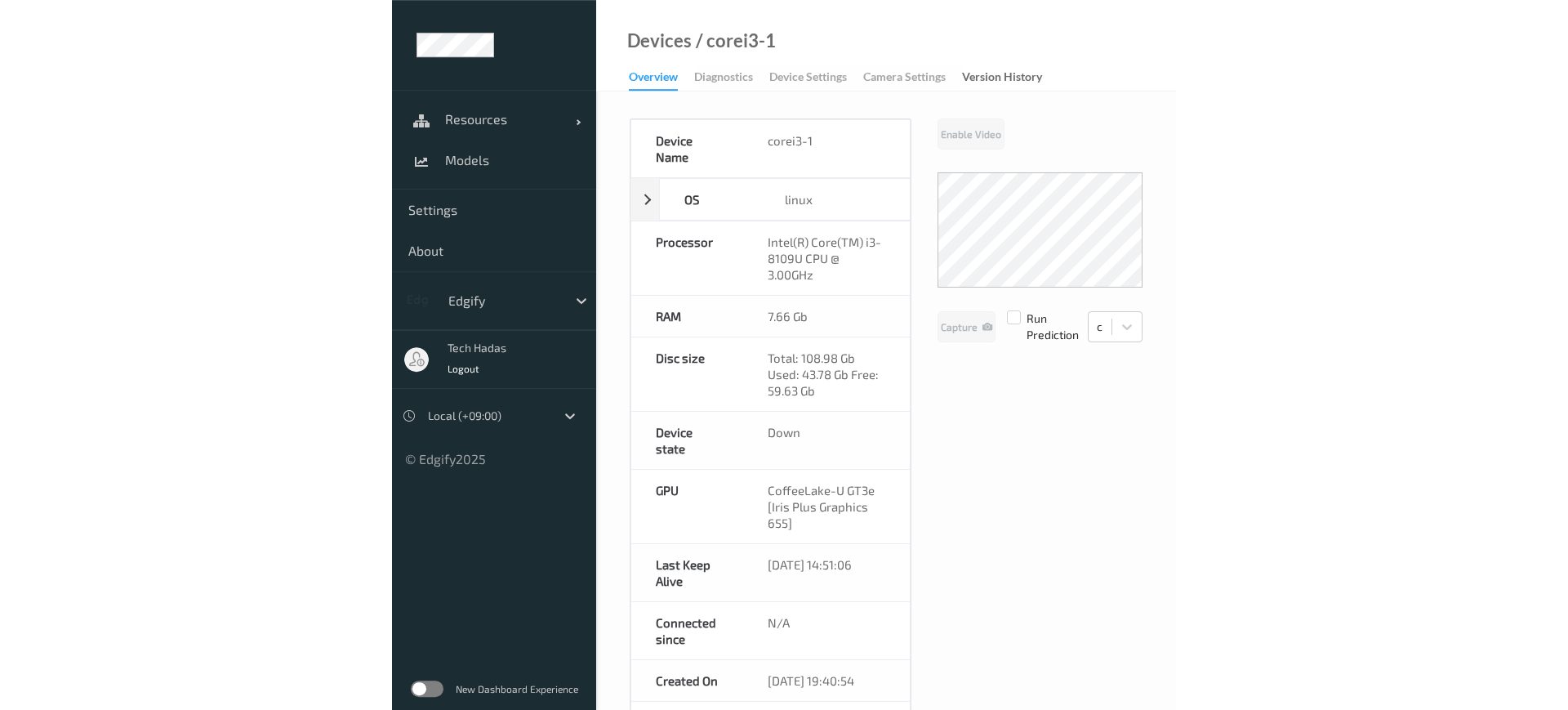 scroll, scrollTop: 0, scrollLeft: 0, axis: both 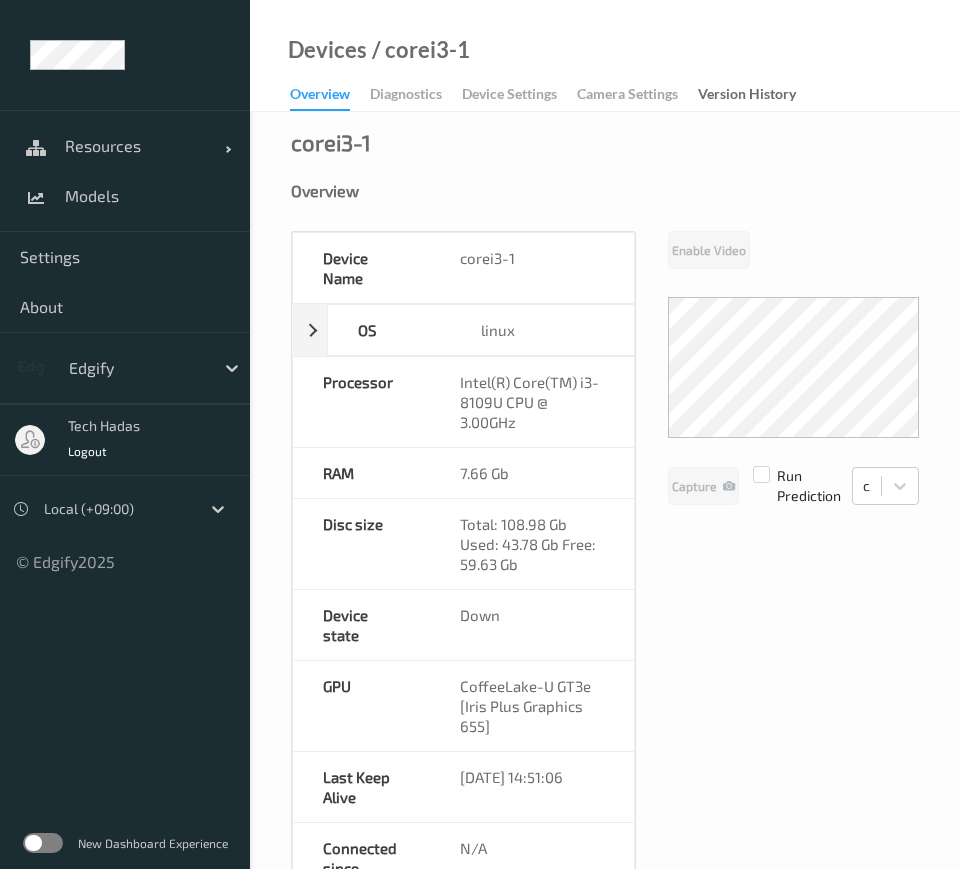 click on "Overview Diagnostics Device Settings Camera Settings Version History" at bounding box center [553, 96] 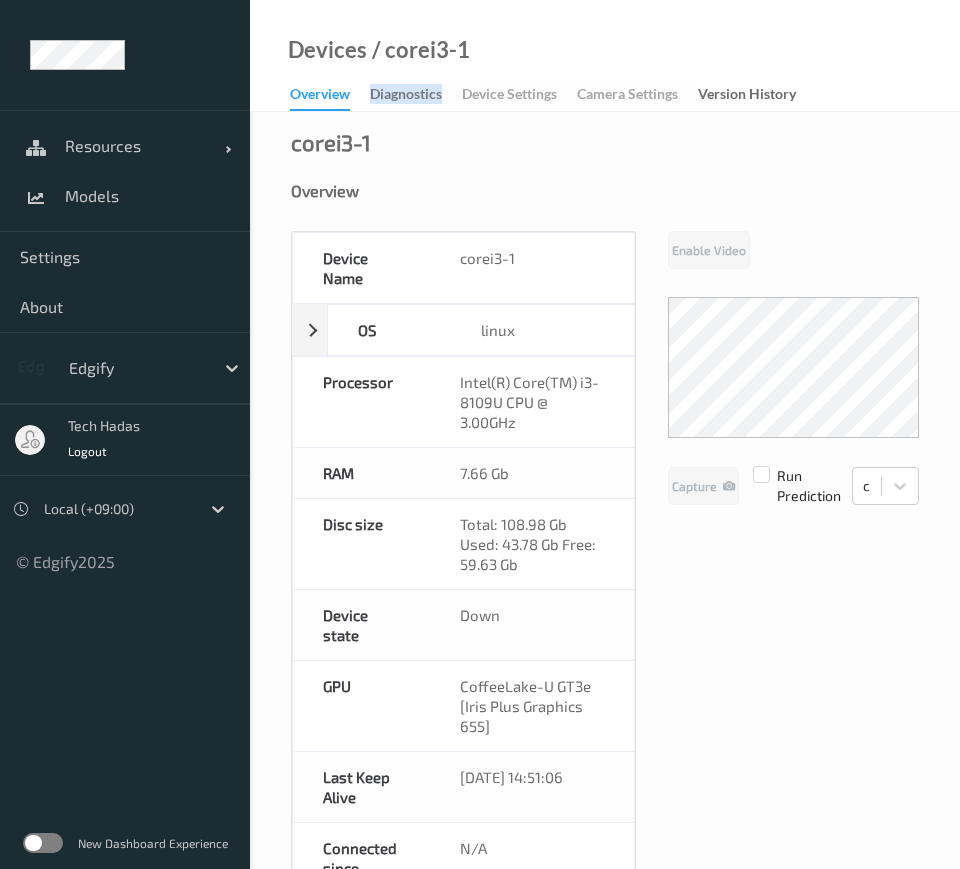 click on "Overview Diagnostics Device Settings Camera Settings Version History" at bounding box center [553, 96] 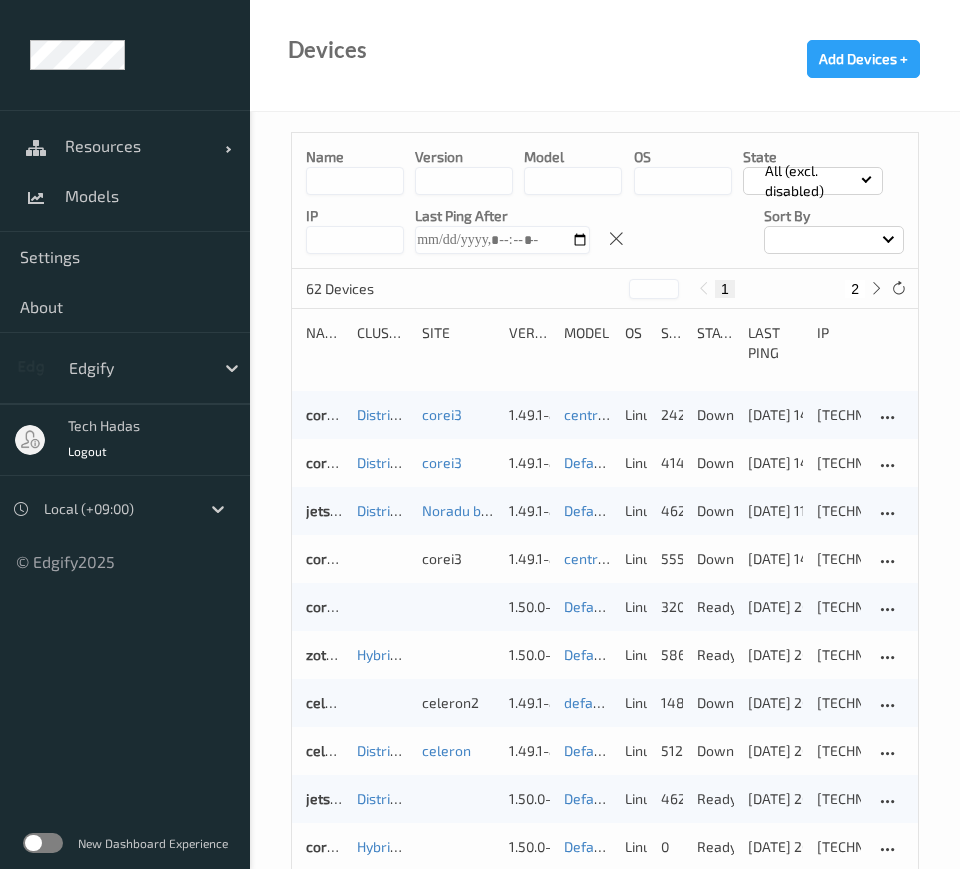 click on "All (excl. disabled)" at bounding box center (810, 181) 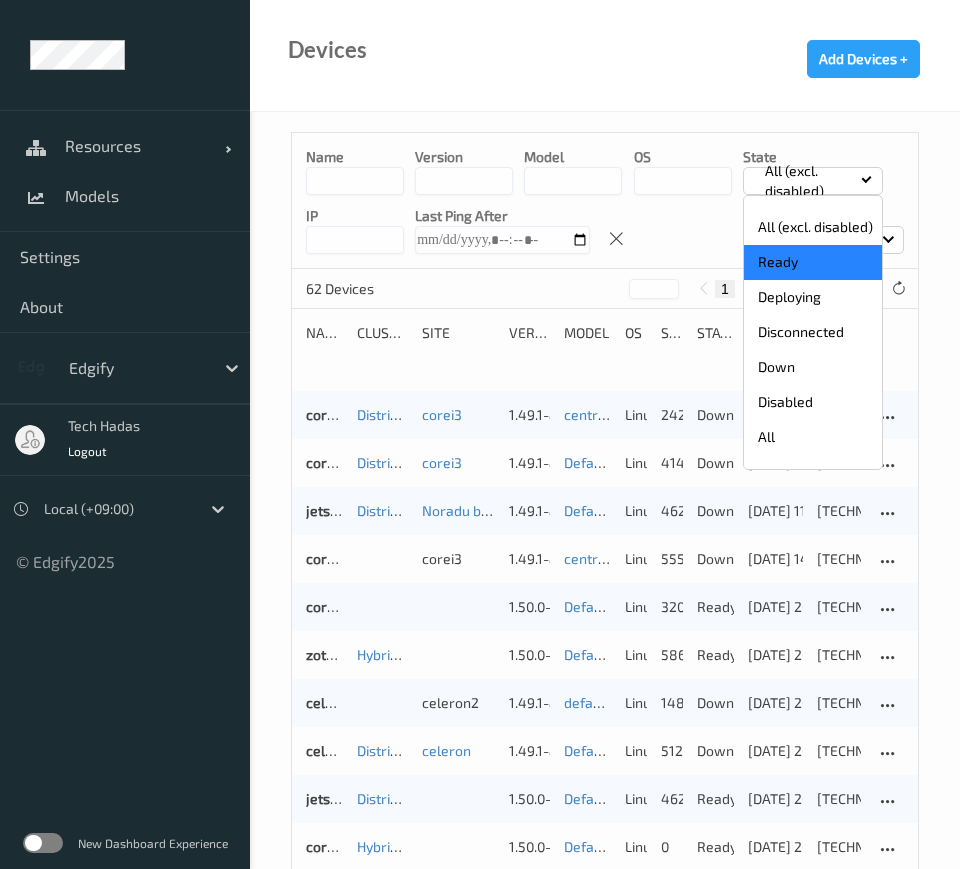 click on "Ready" at bounding box center (813, 262) 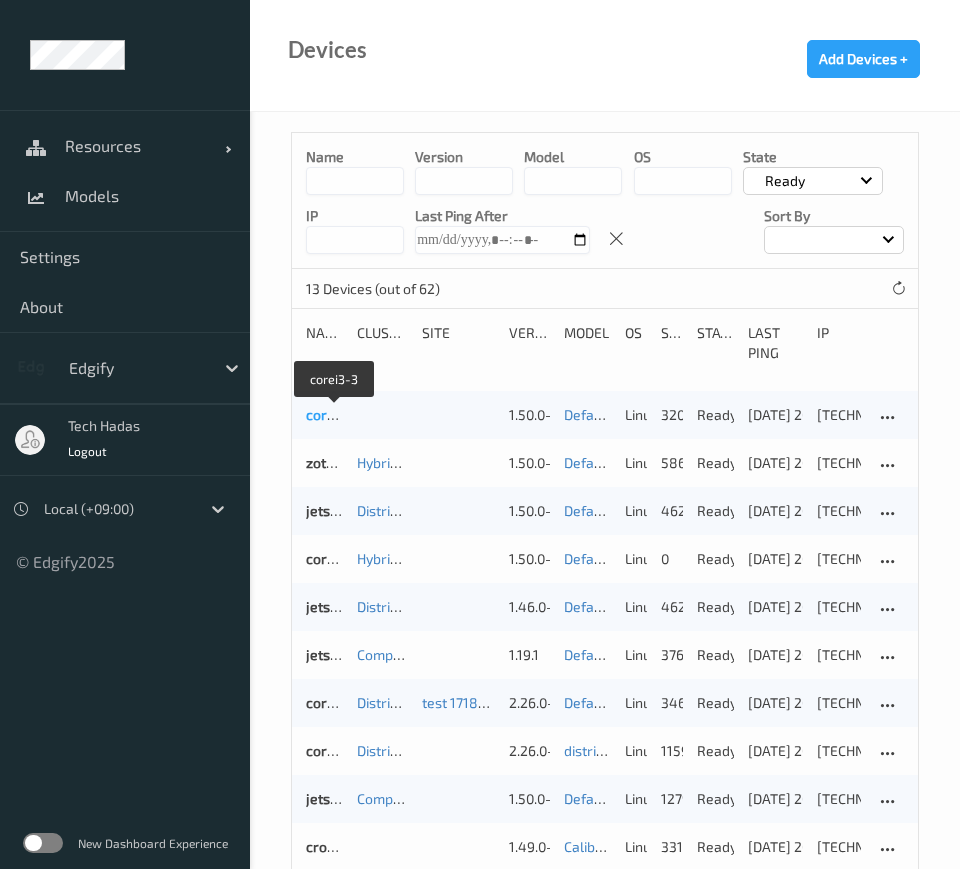 click on "corei3-3" at bounding box center (333, 414) 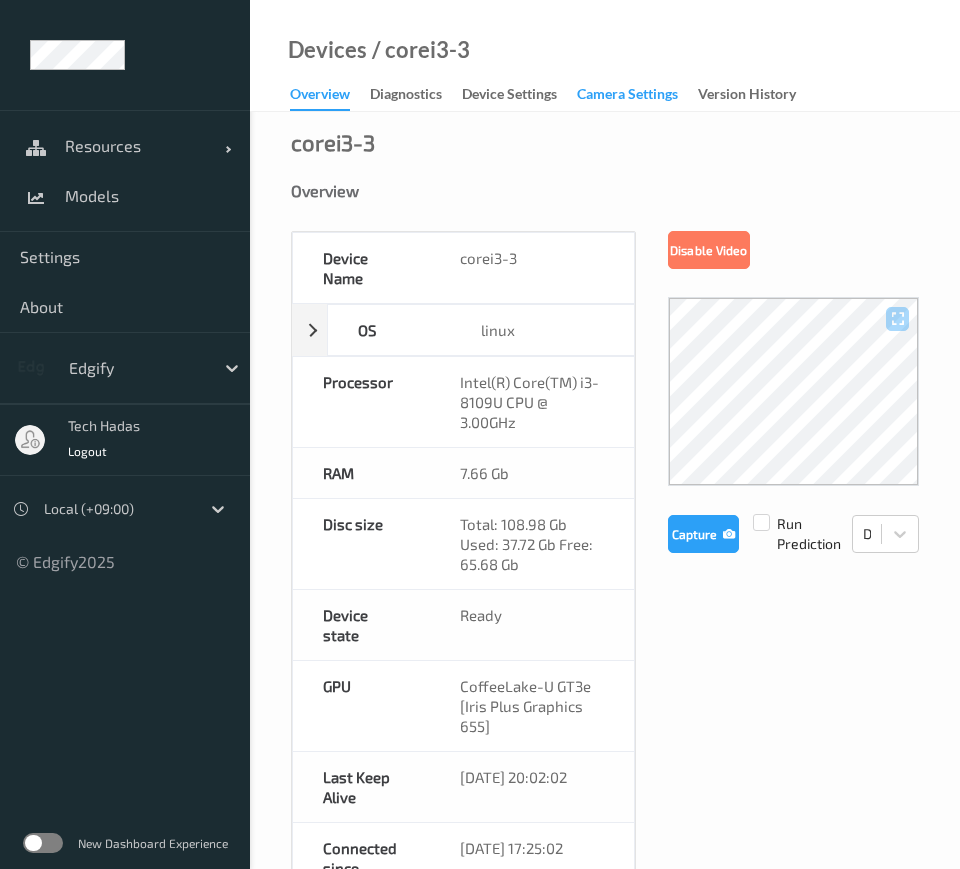 click on "Camera Settings" at bounding box center (627, 96) 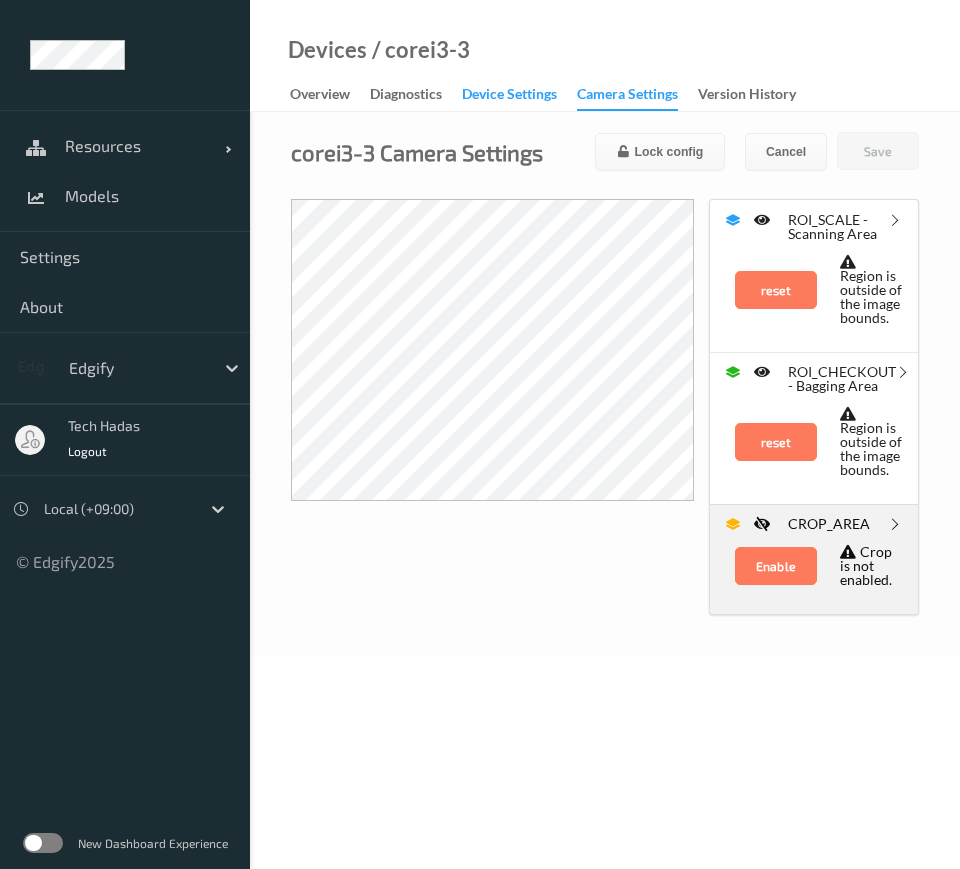 click on "Device Settings" at bounding box center [509, 96] 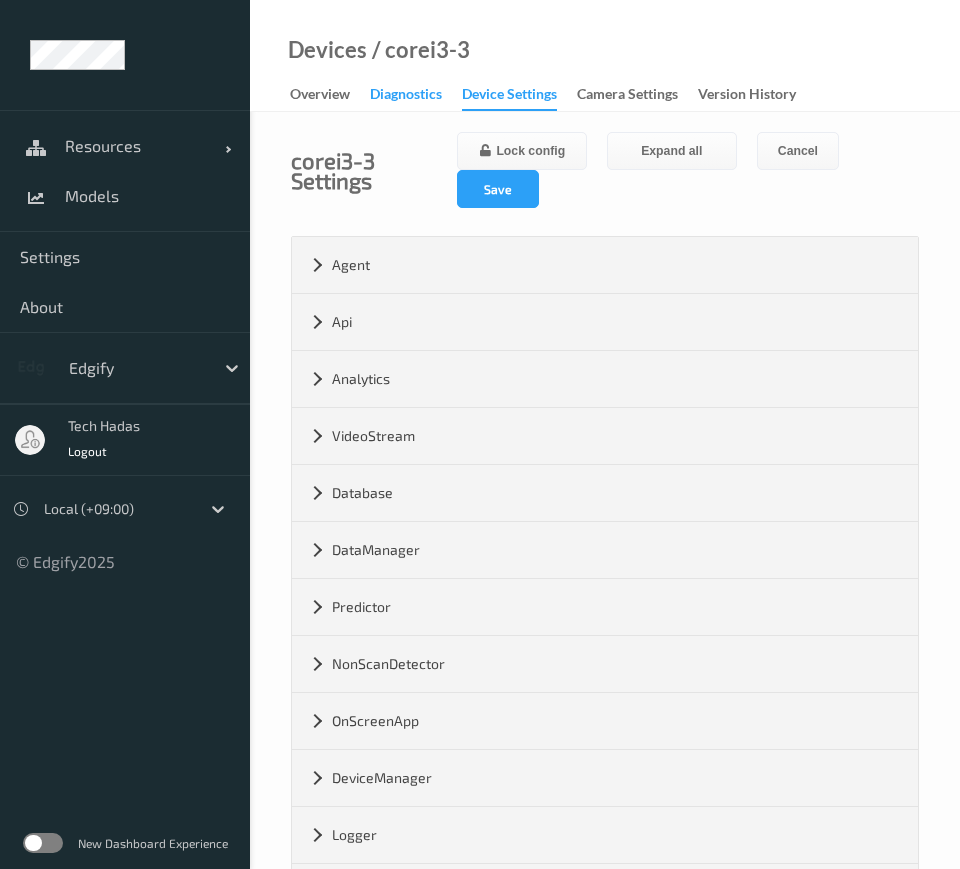 click on "Diagnostics" at bounding box center (406, 96) 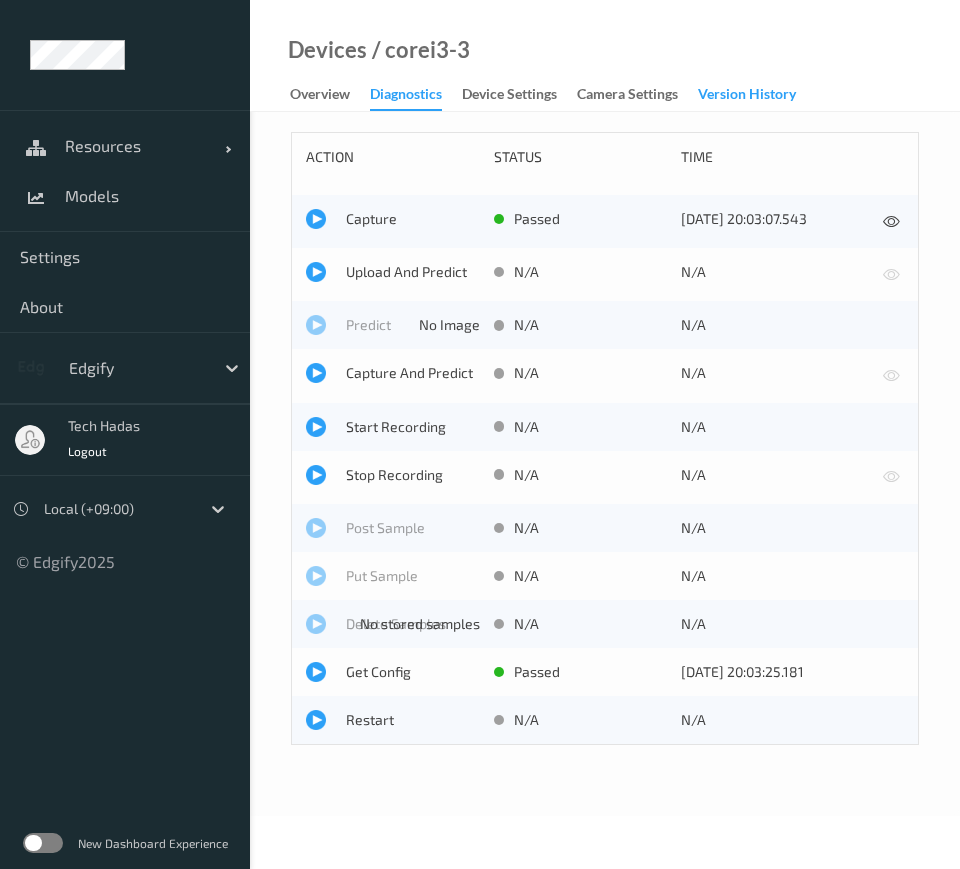 click on "Version History" at bounding box center [747, 96] 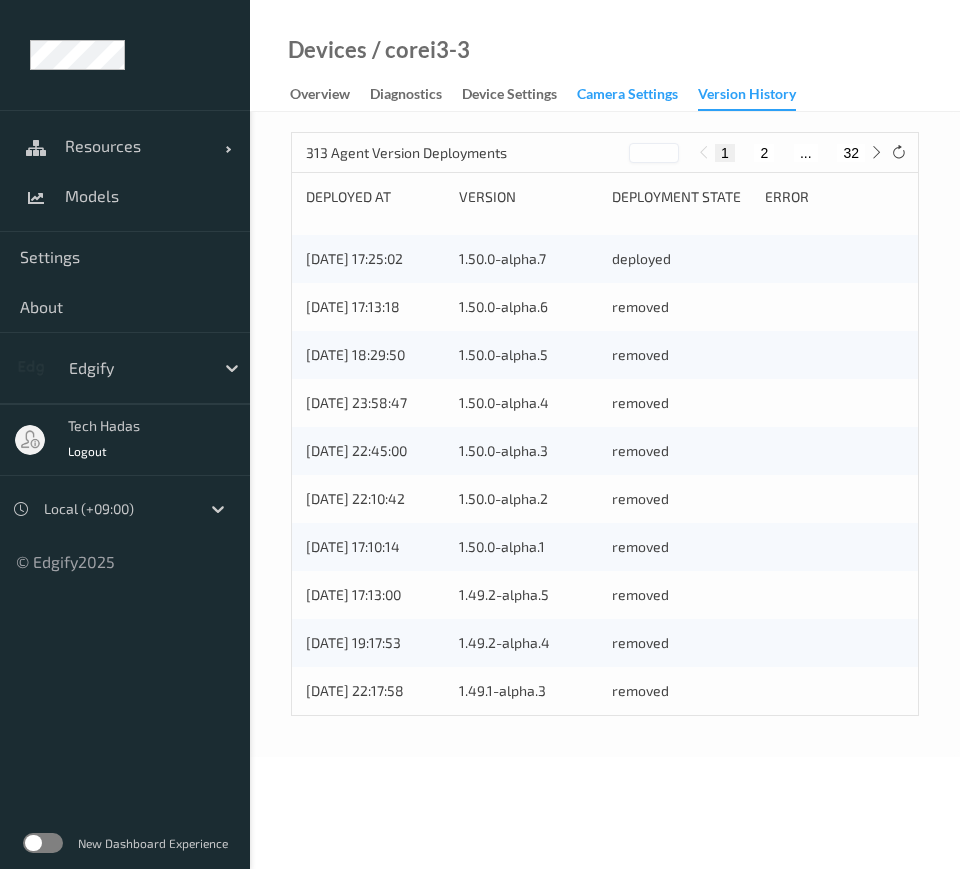 click on "Camera Settings" at bounding box center (627, 96) 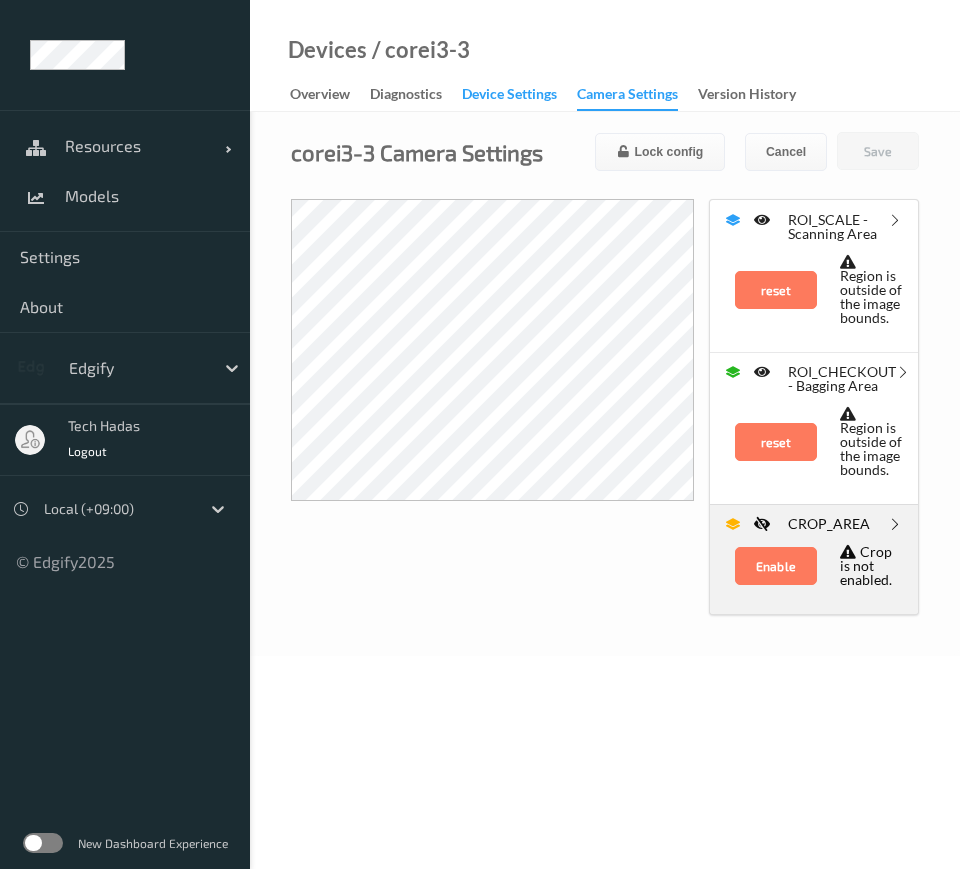 click on "Device Settings" at bounding box center [509, 96] 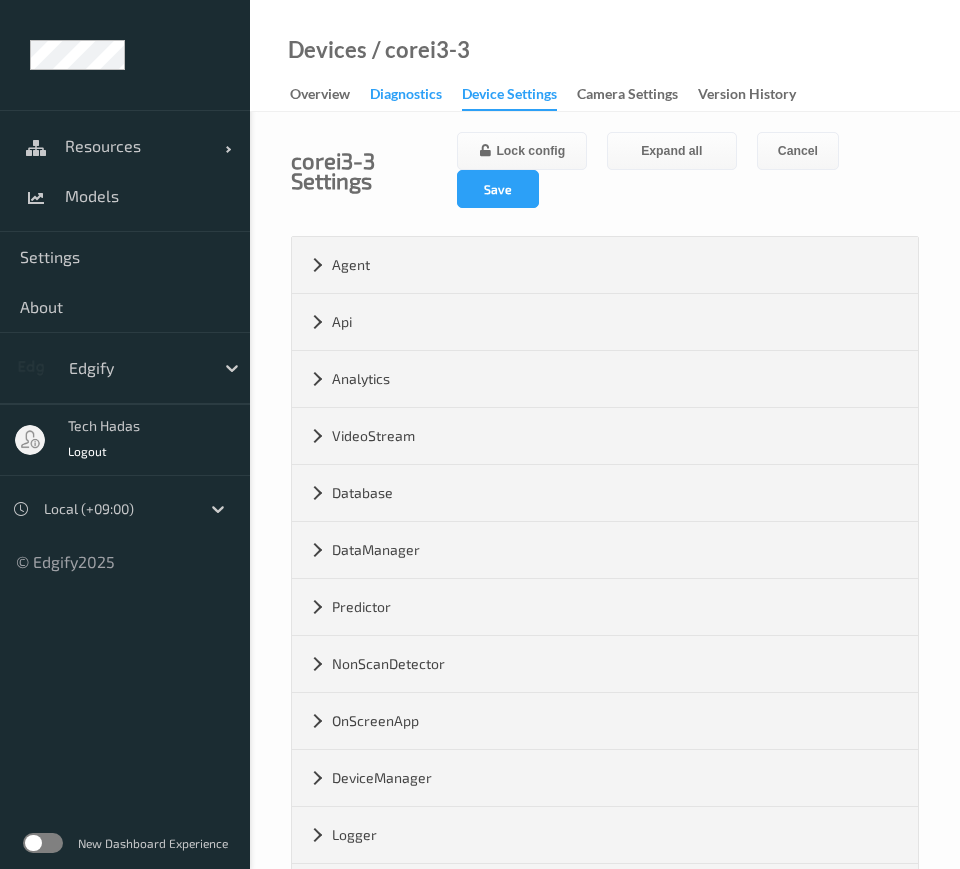click on "Diagnostics" at bounding box center [406, 96] 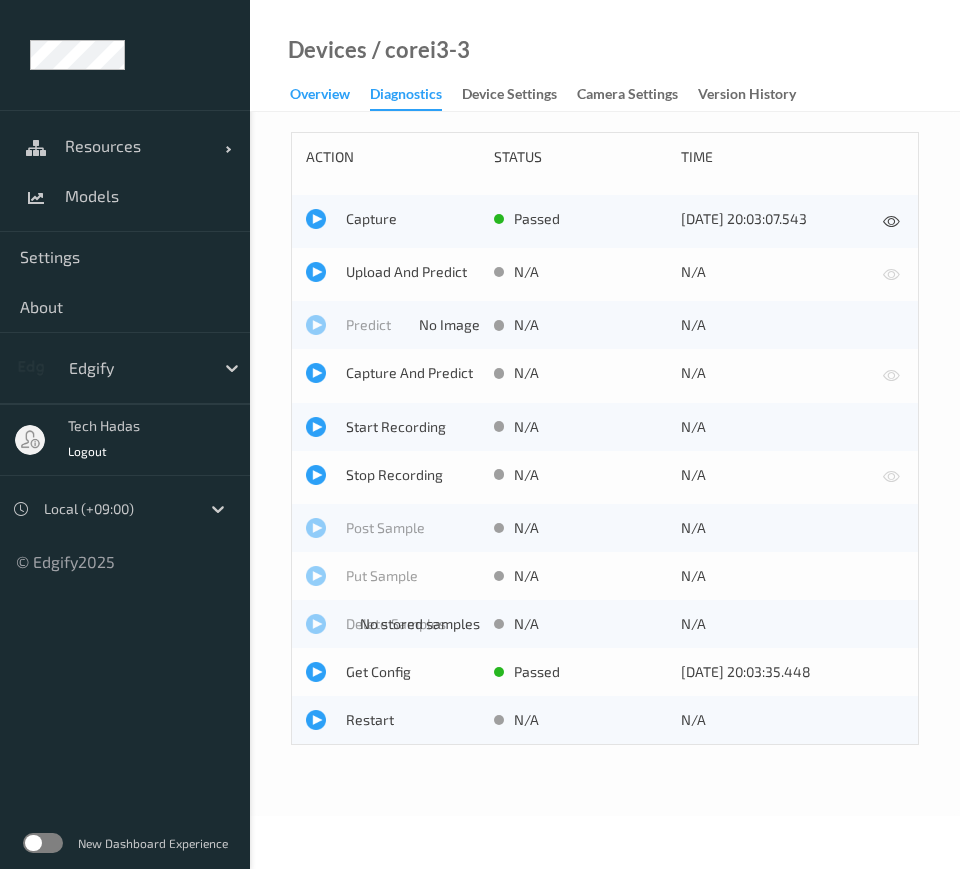 click on "Overview" at bounding box center (320, 96) 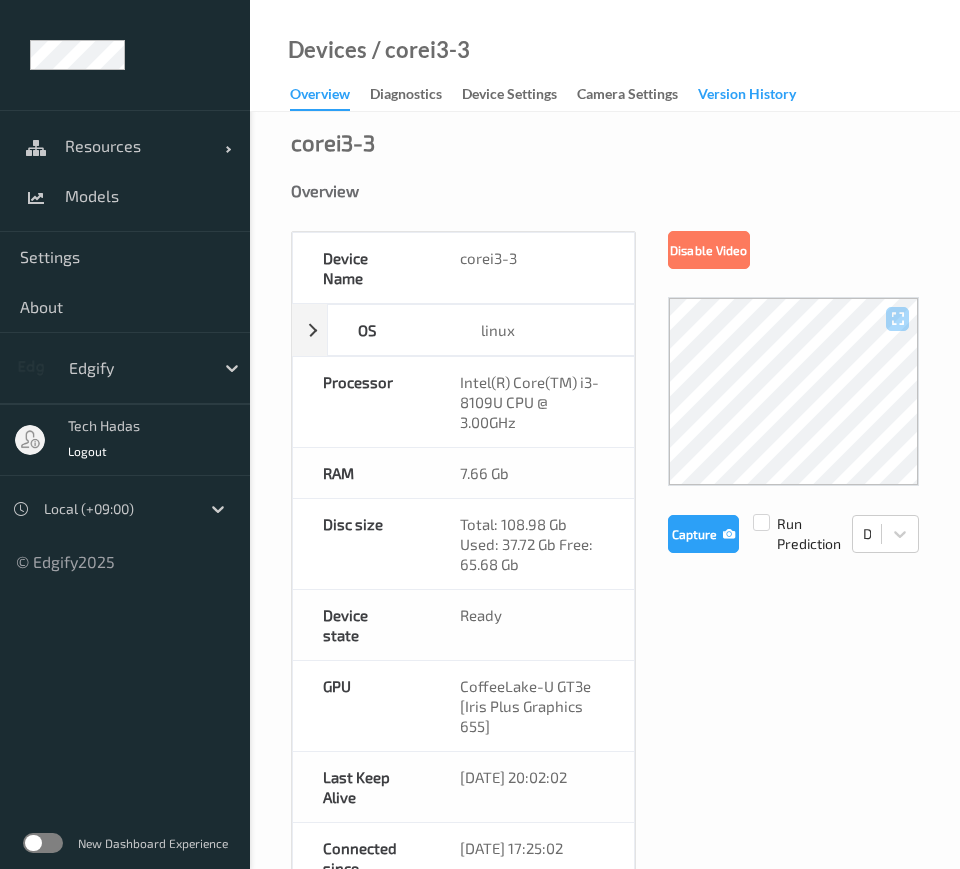 click on "Version History" at bounding box center (747, 96) 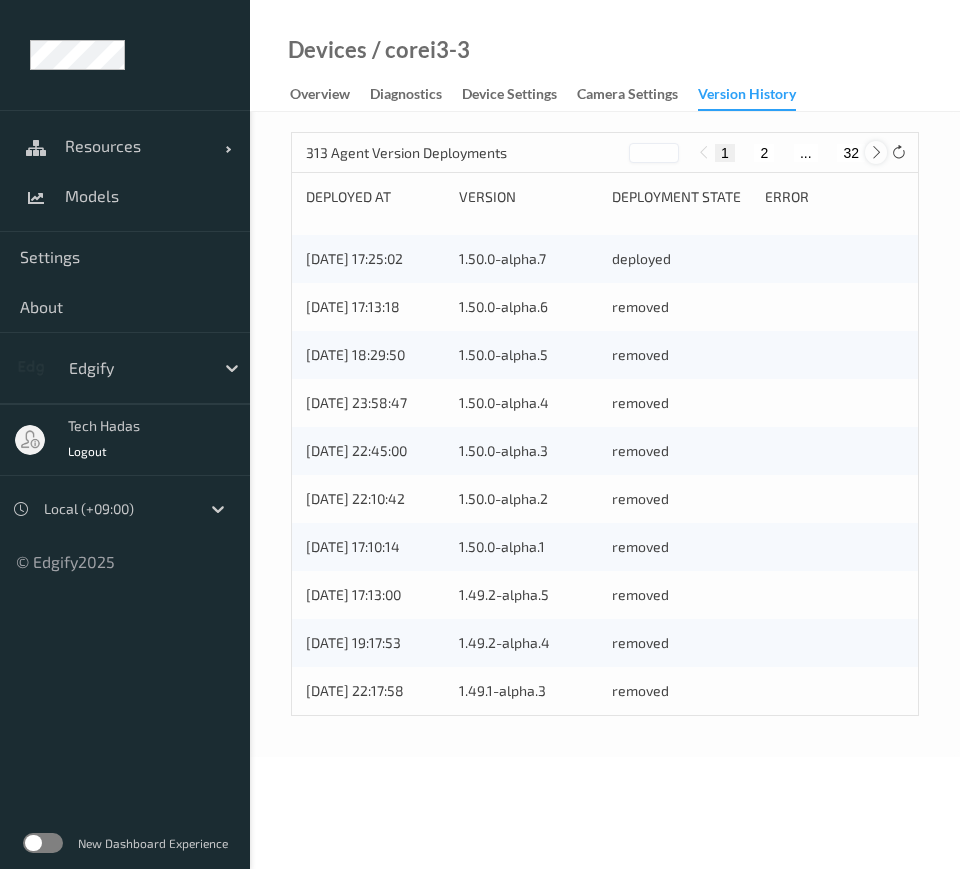 click at bounding box center (876, 152) 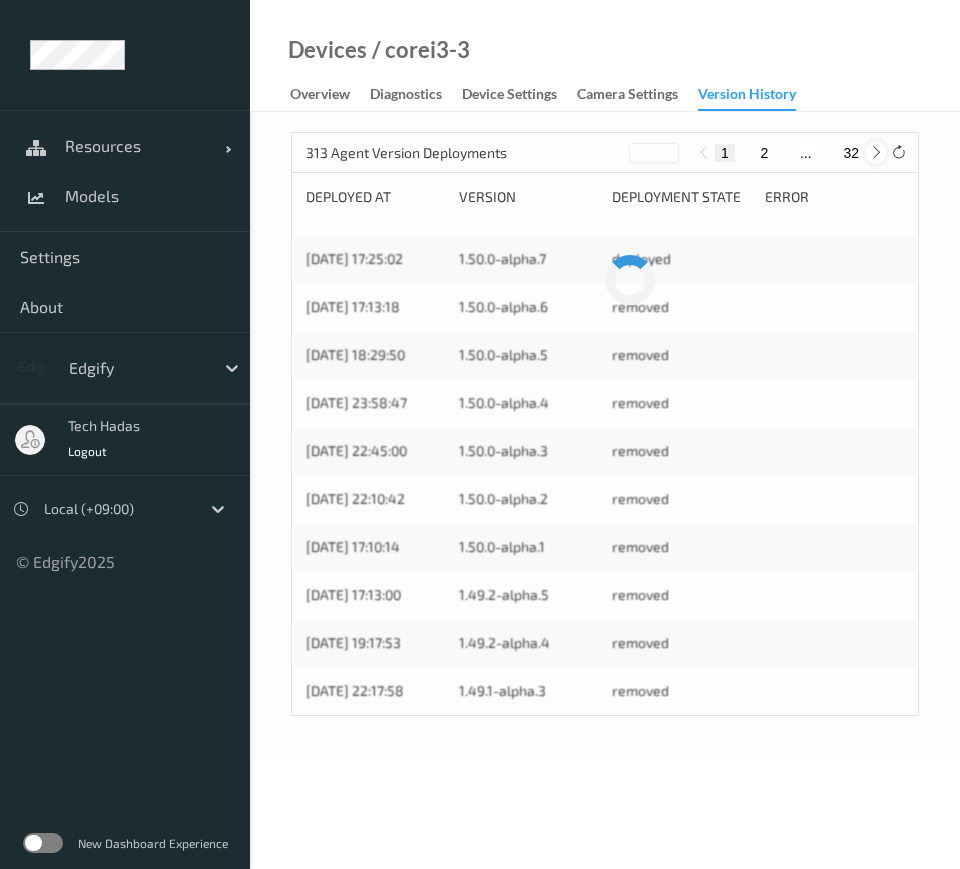 type on "*" 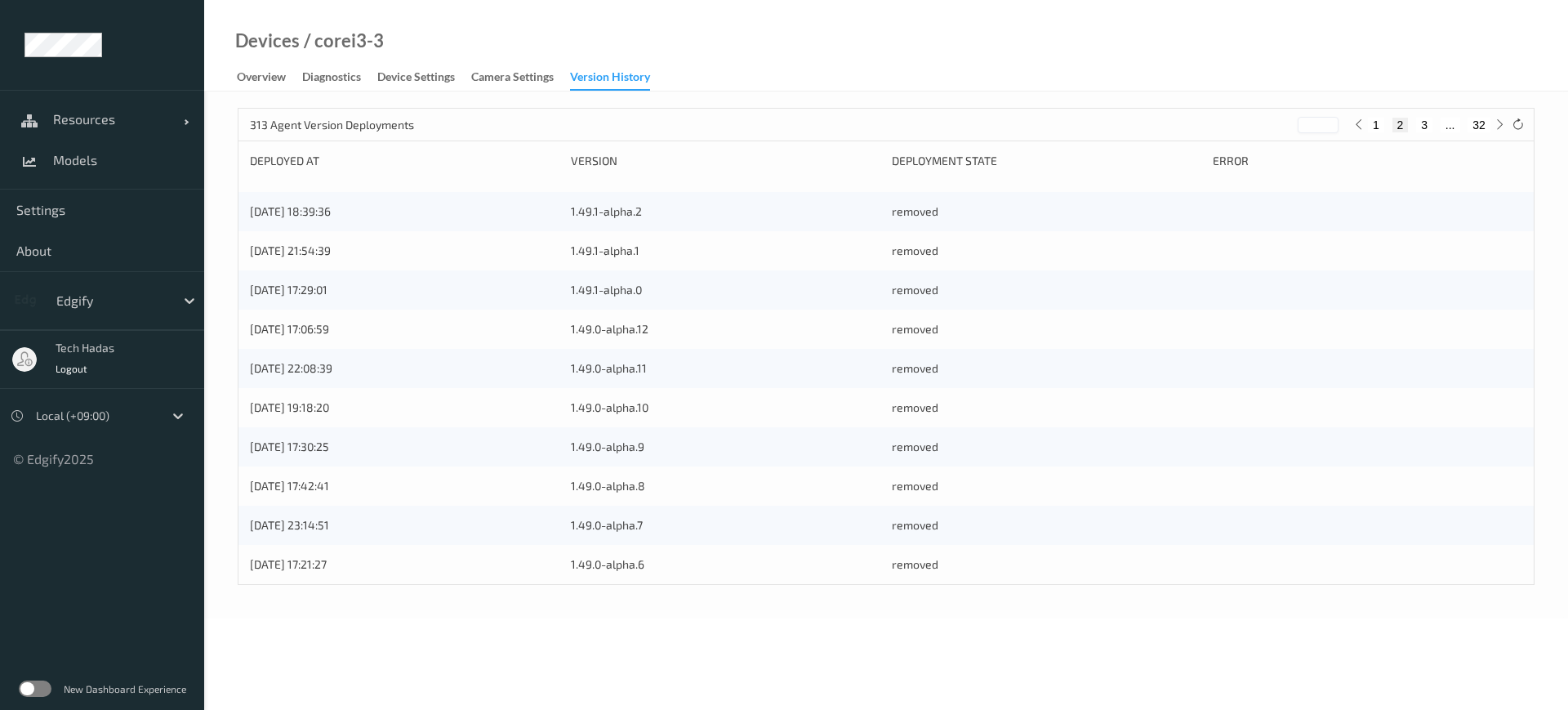 click on "313 Agent Version Deployments" at bounding box center [332, 125] 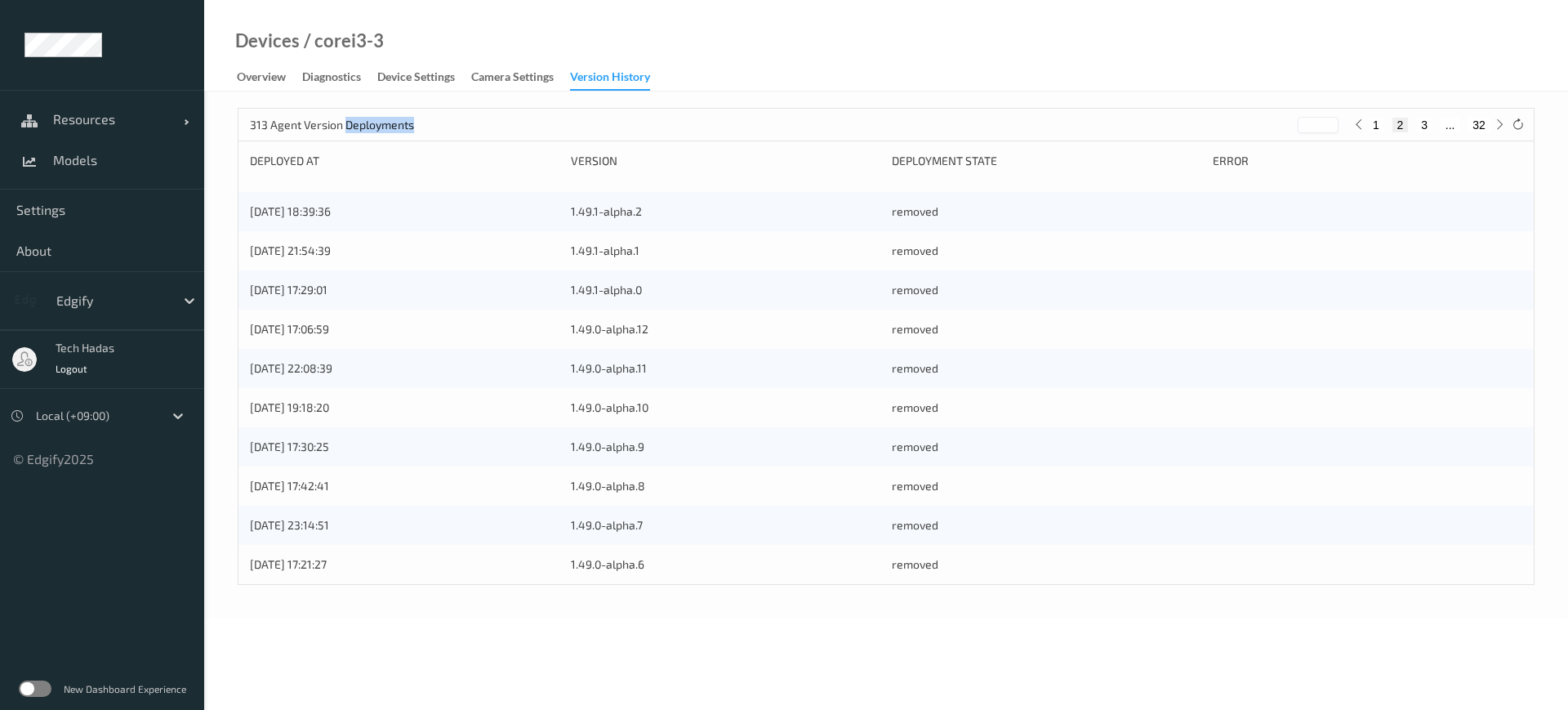 click on "313 Agent Version Deployments" at bounding box center [332, 125] 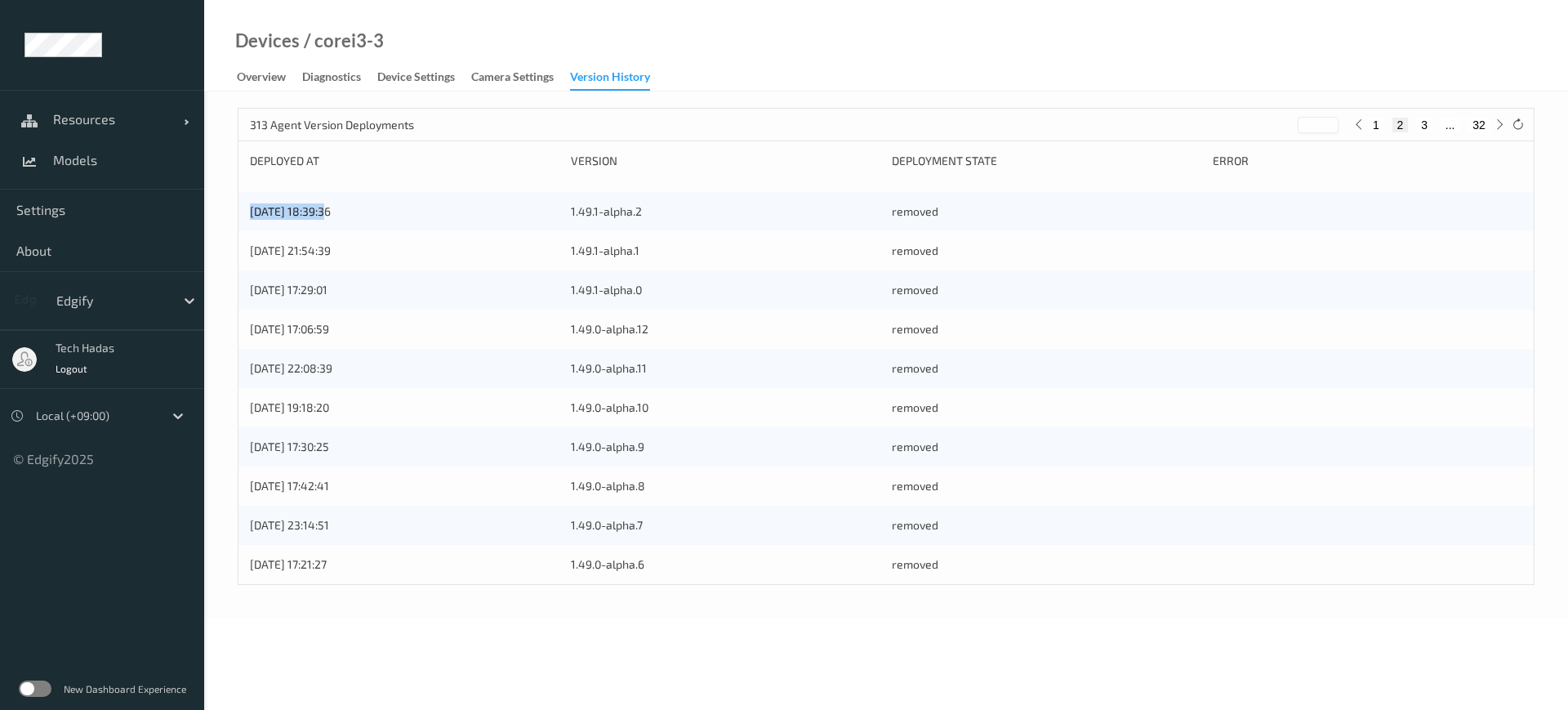 click on "[DATE] 18:39:36 1.49.1-alpha.2 removed" at bounding box center [886, 212] 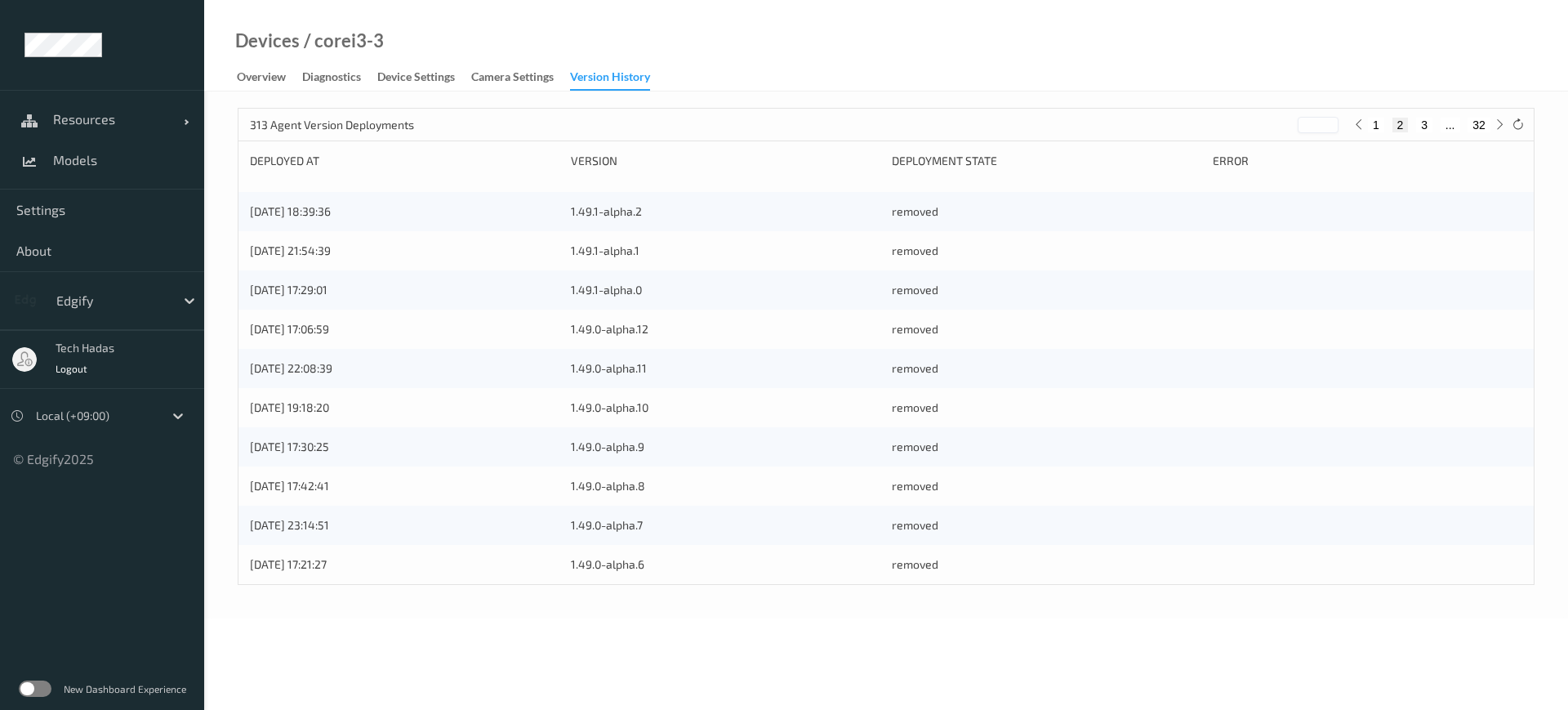 click on "[DATE] 18:39:36" at bounding box center (290, 211) 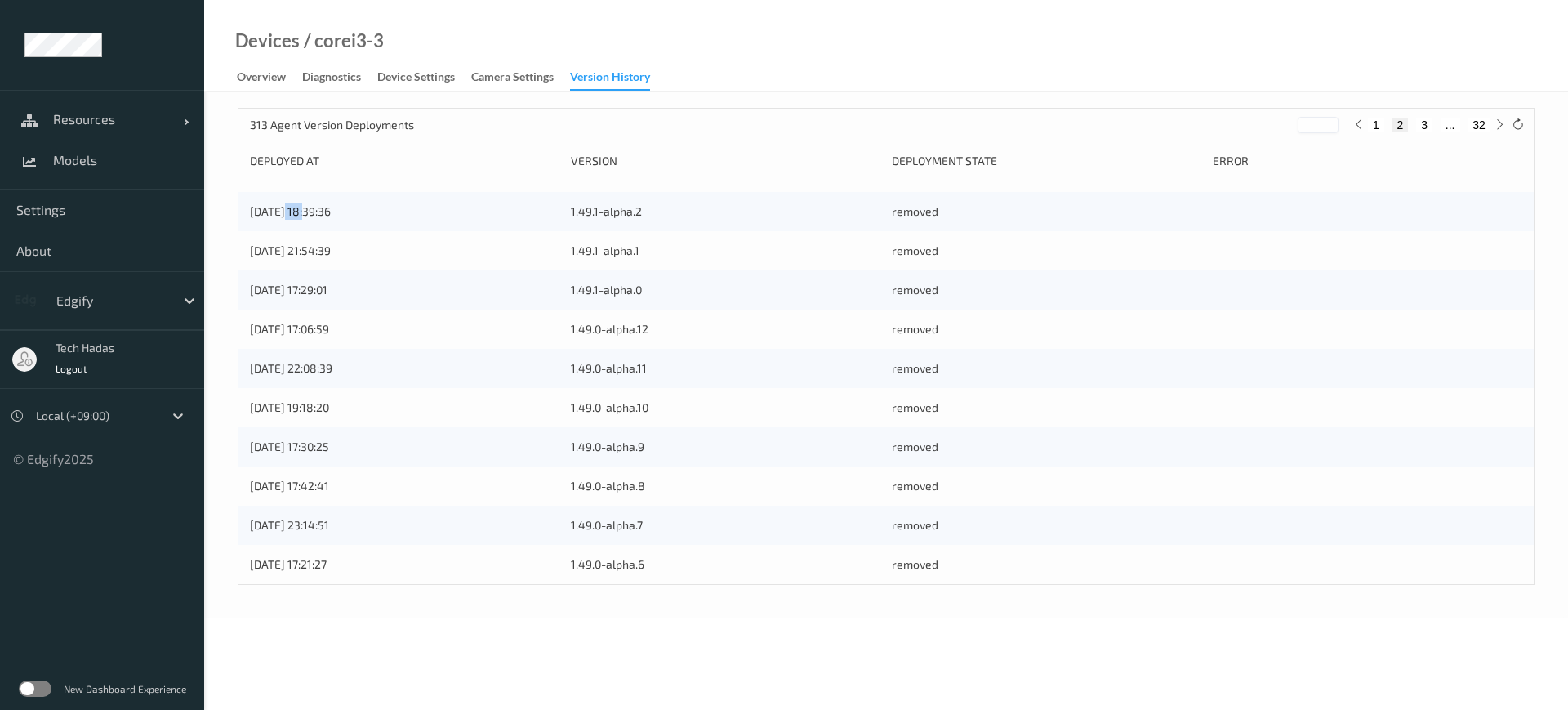 click on "[DATE] 18:39:36" at bounding box center (290, 211) 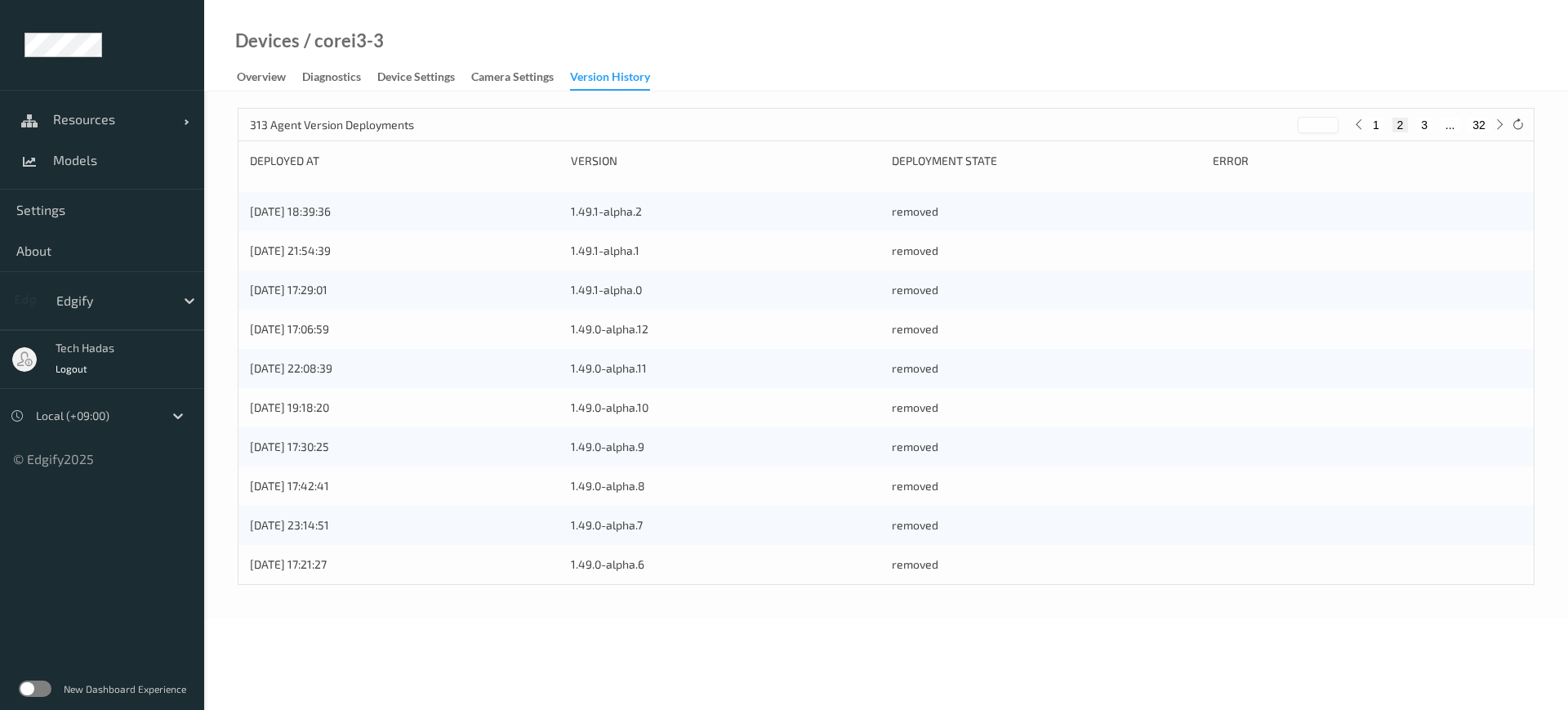 click on "[DATE] 21:54:39" at bounding box center (290, 250) 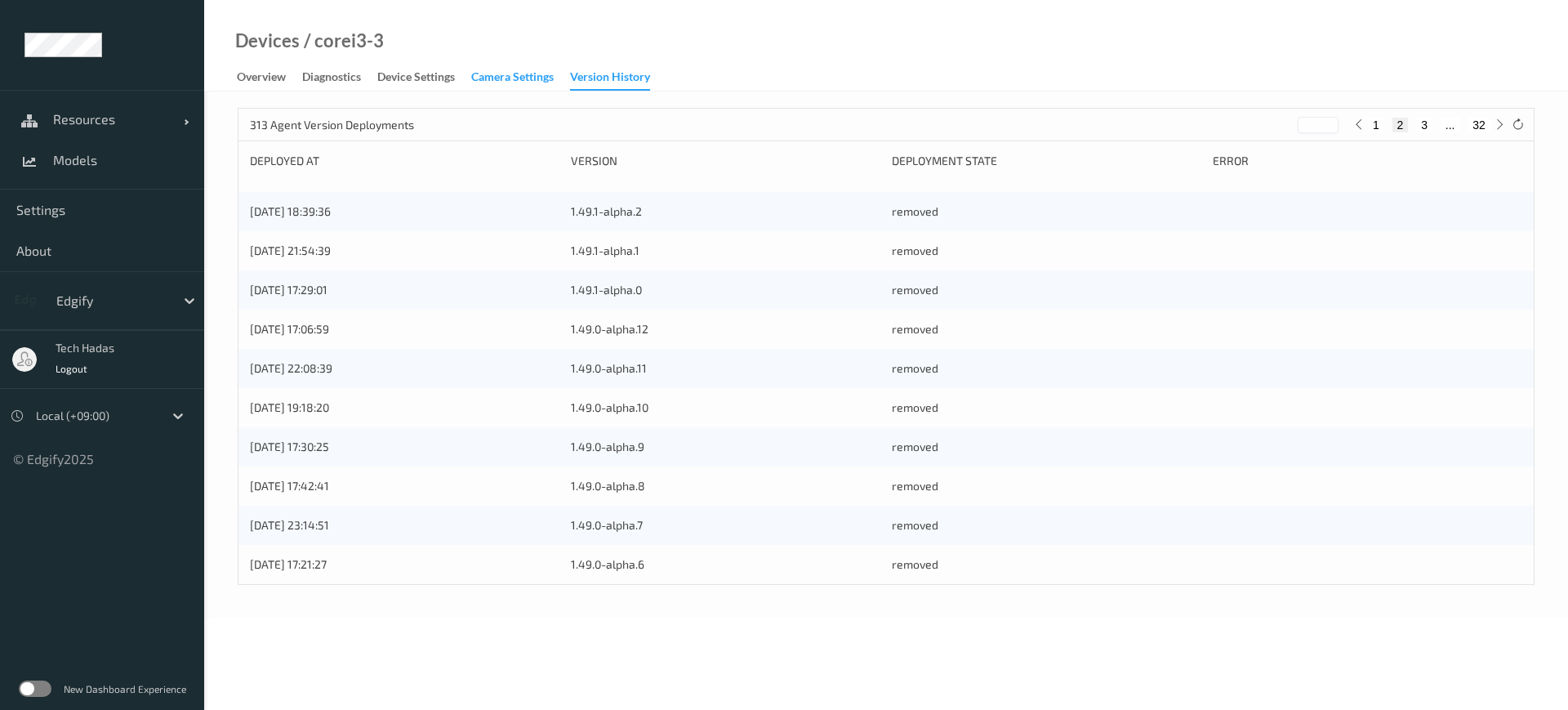 click on "Camera Settings" at bounding box center (512, 78) 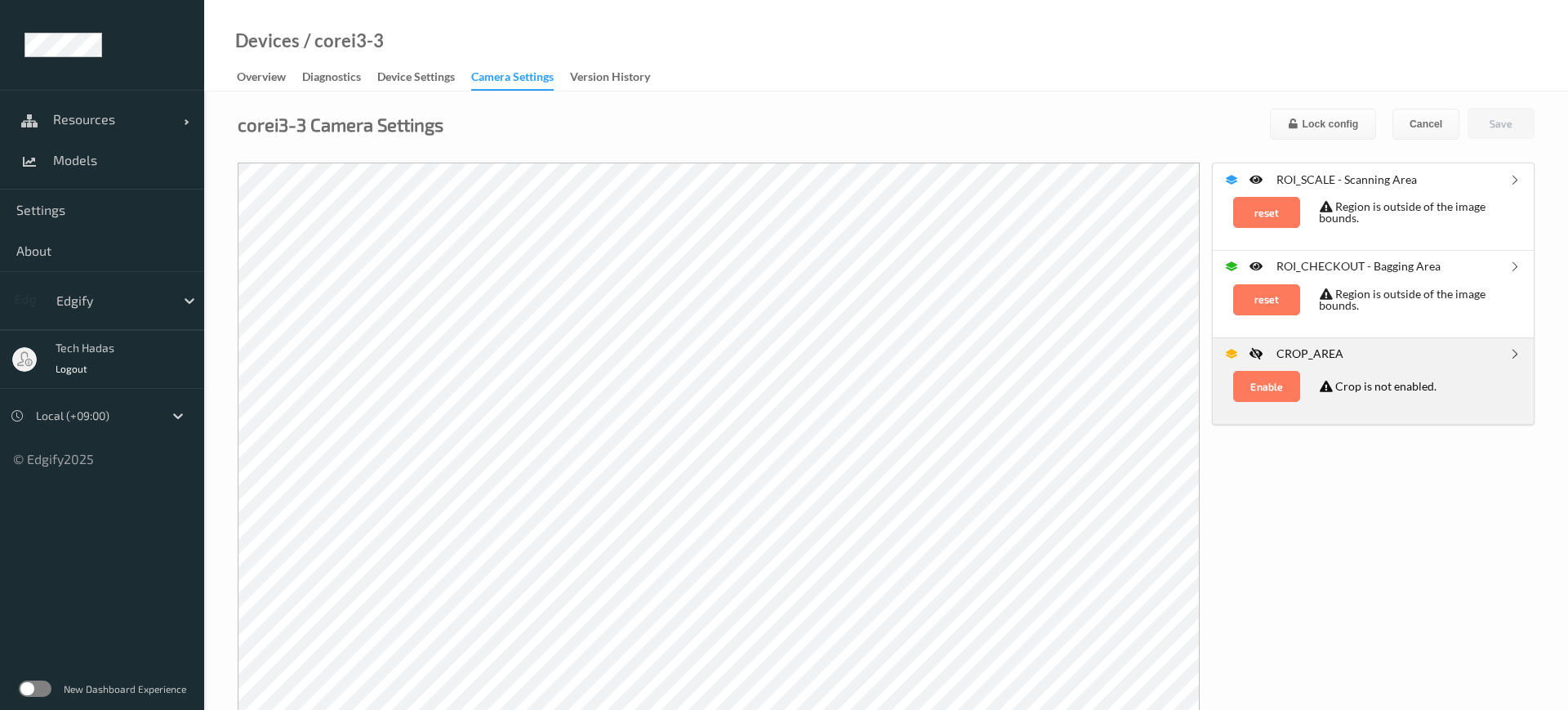 click on "Device Settings" at bounding box center (424, 78) 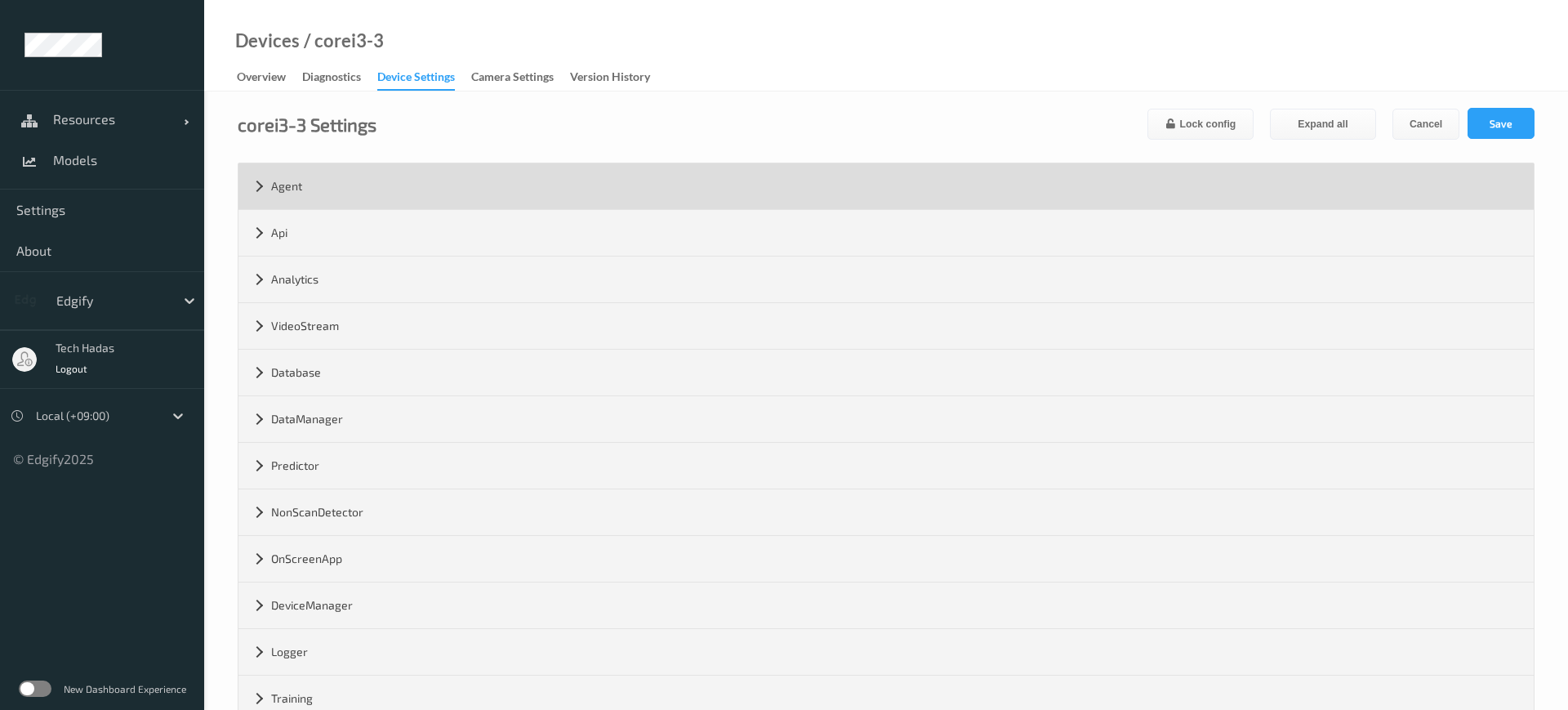 click on "Agent" at bounding box center (886, 186) 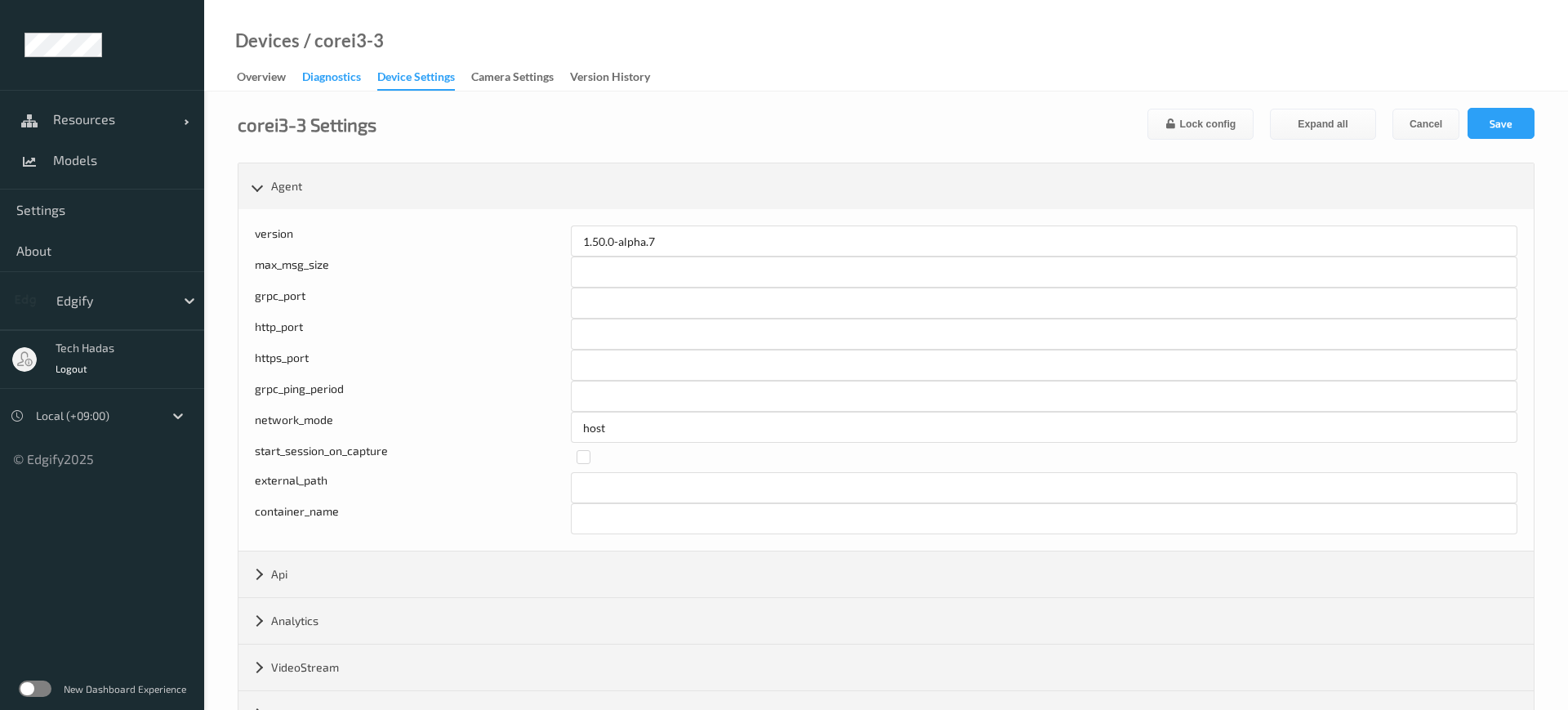 click on "Diagnostics" at bounding box center [332, 78] 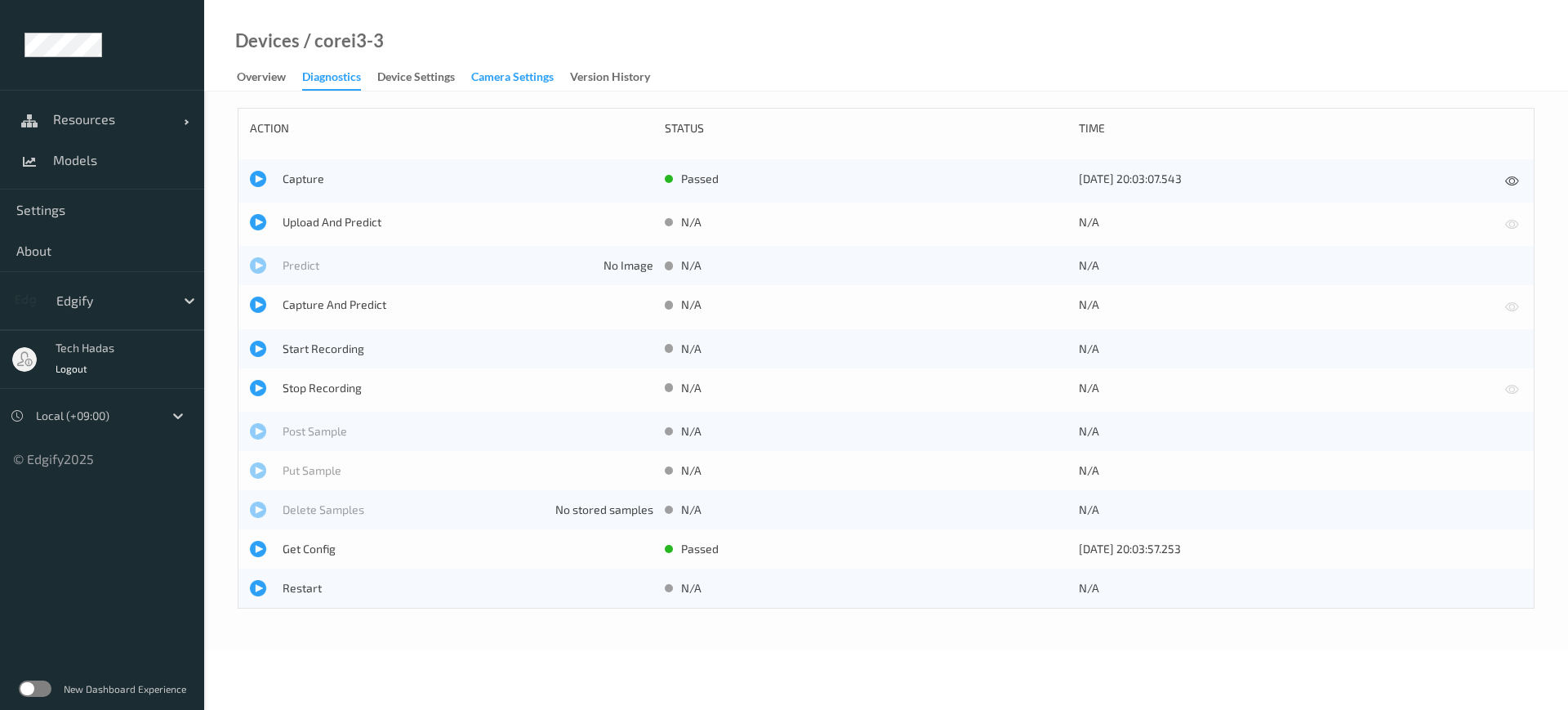 click on "Camera Settings" at bounding box center (512, 78) 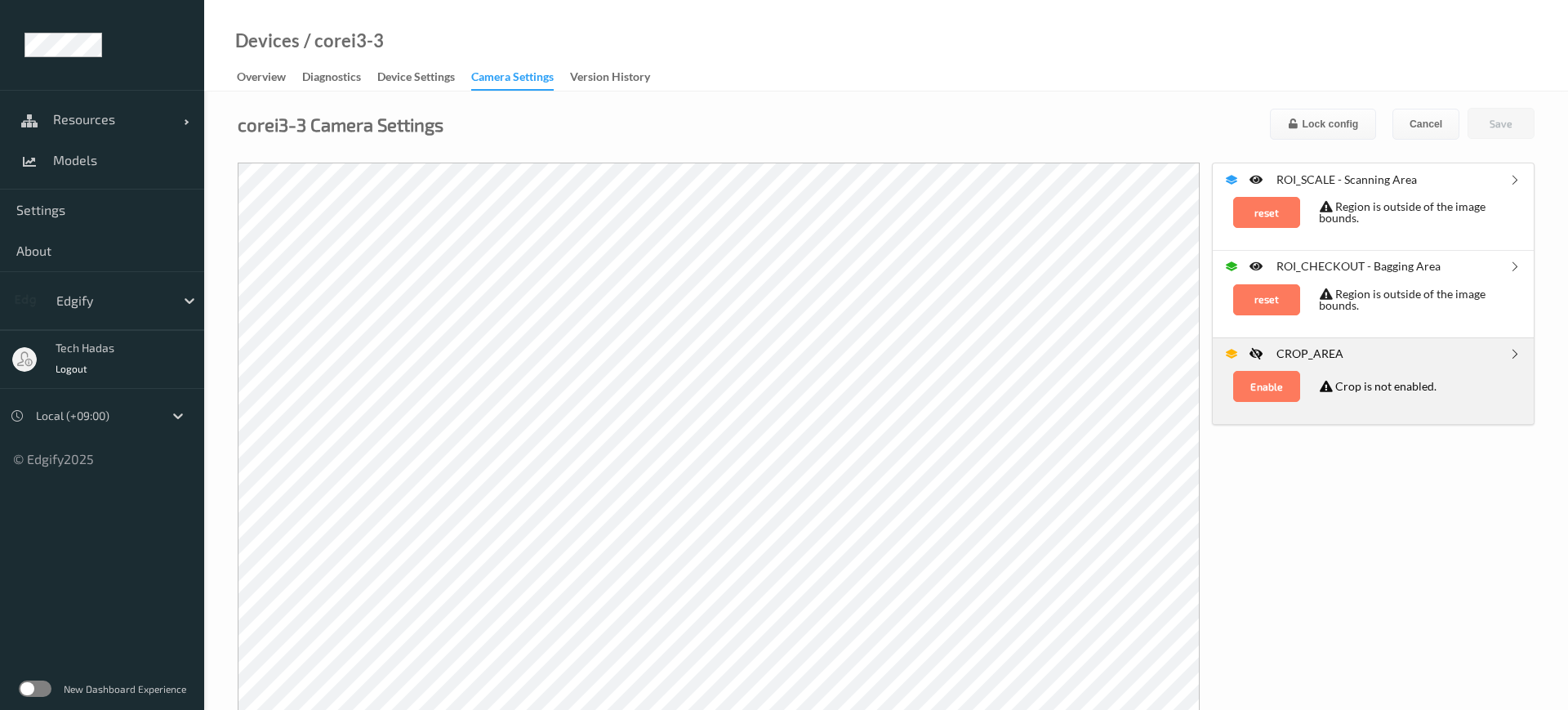 click at bounding box center [35, 689] 